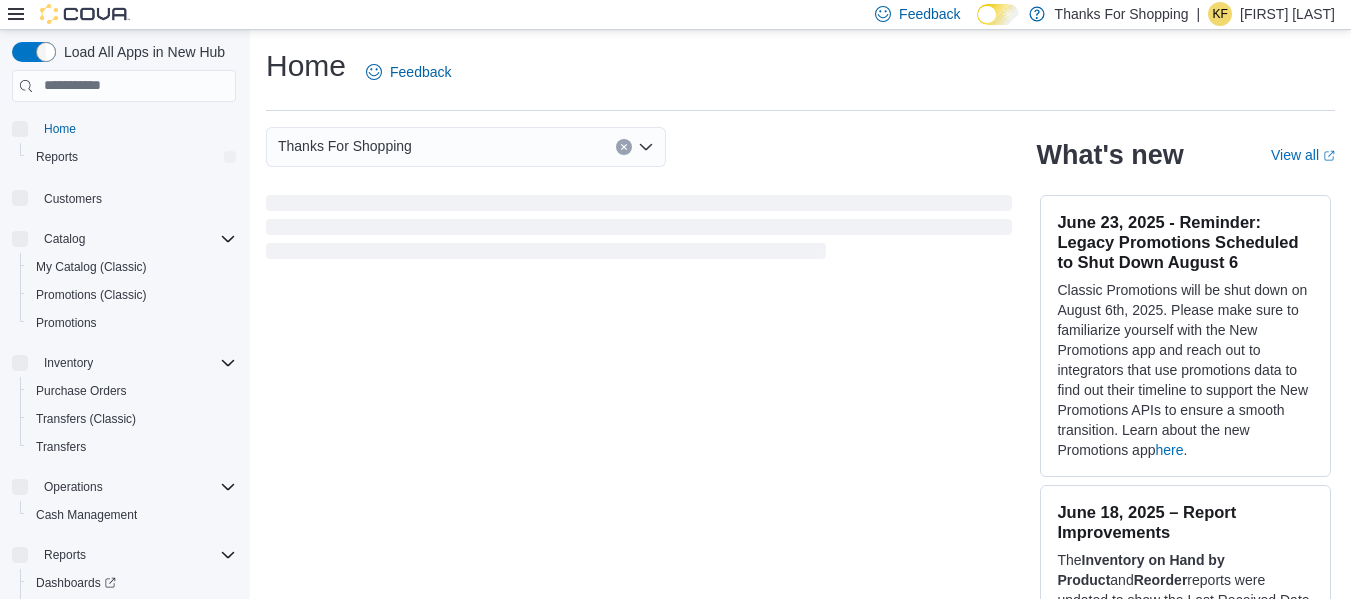scroll, scrollTop: 0, scrollLeft: 0, axis: both 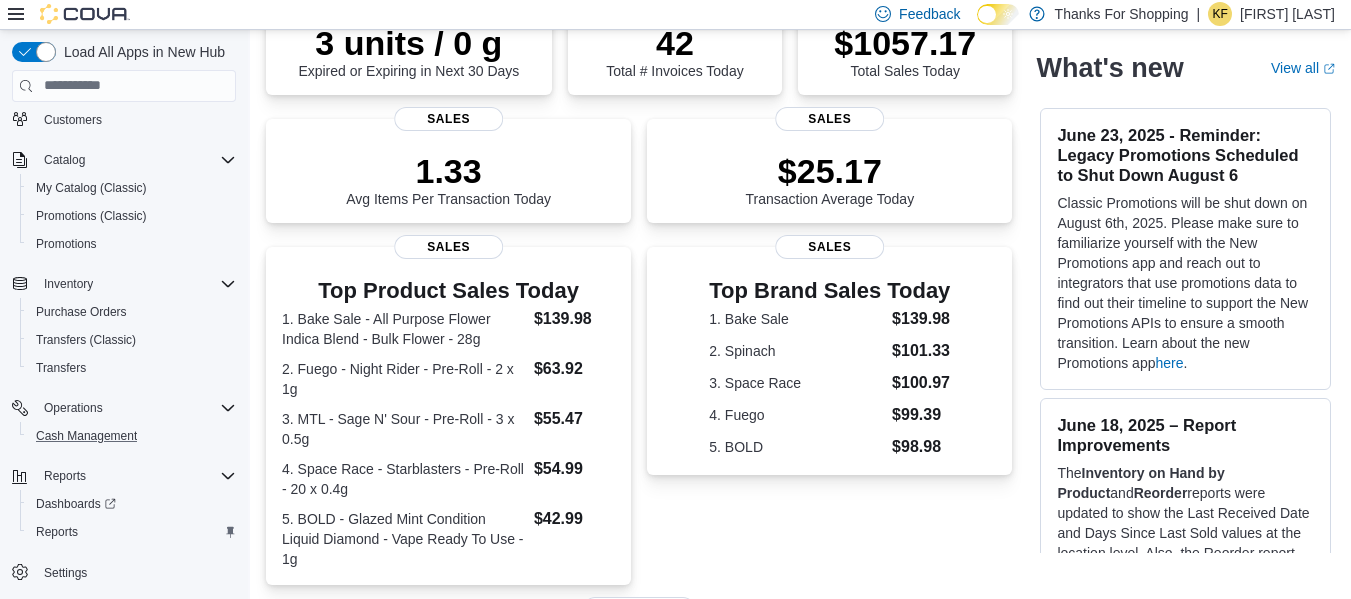 click on "Cash Management" at bounding box center [132, 436] 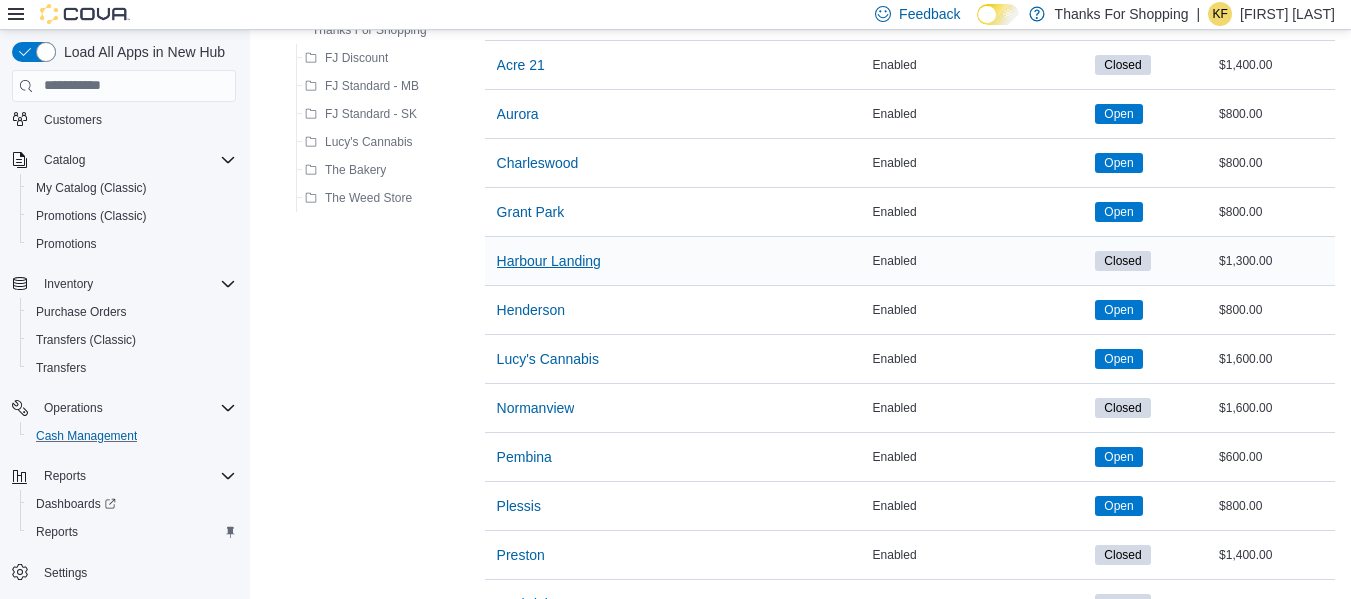 scroll, scrollTop: 300, scrollLeft: 0, axis: vertical 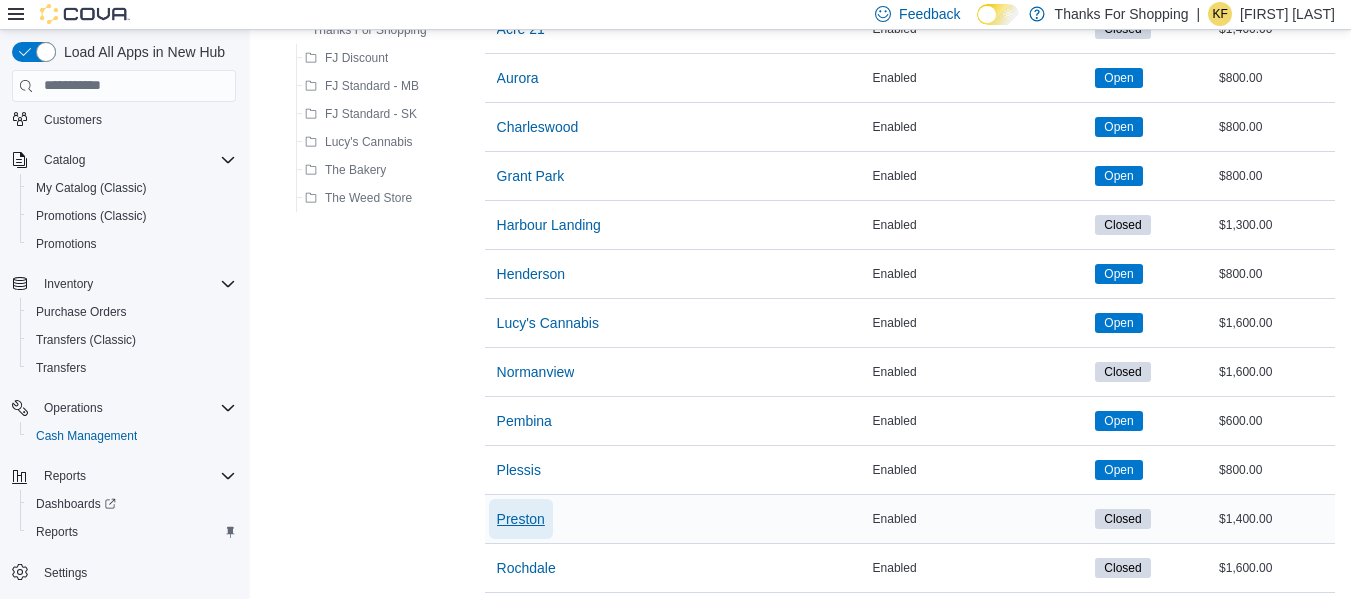 click on "Preston" at bounding box center [521, 519] 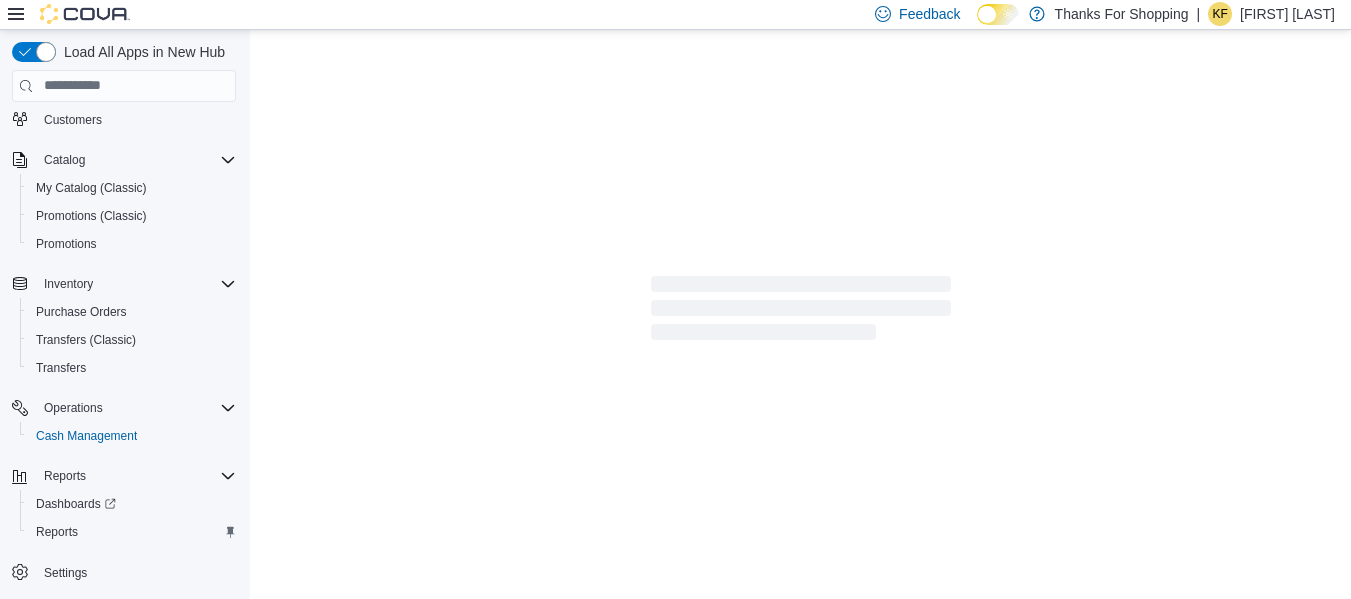 scroll, scrollTop: 0, scrollLeft: 0, axis: both 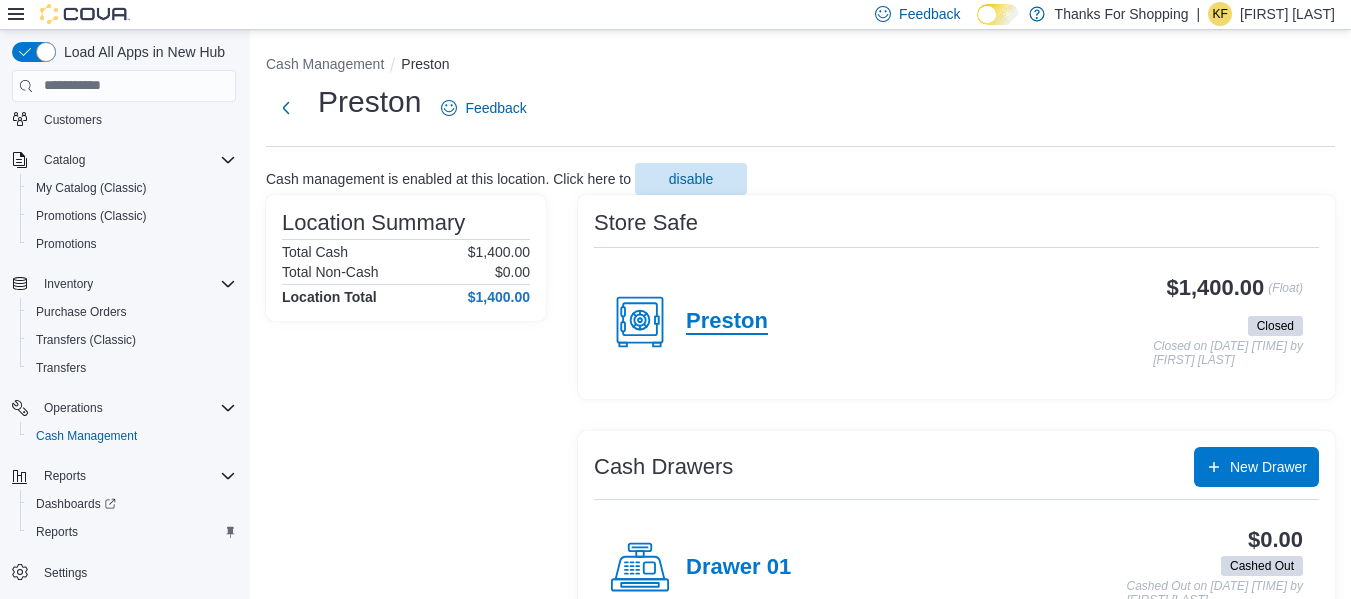 click on "Preston" at bounding box center [727, 322] 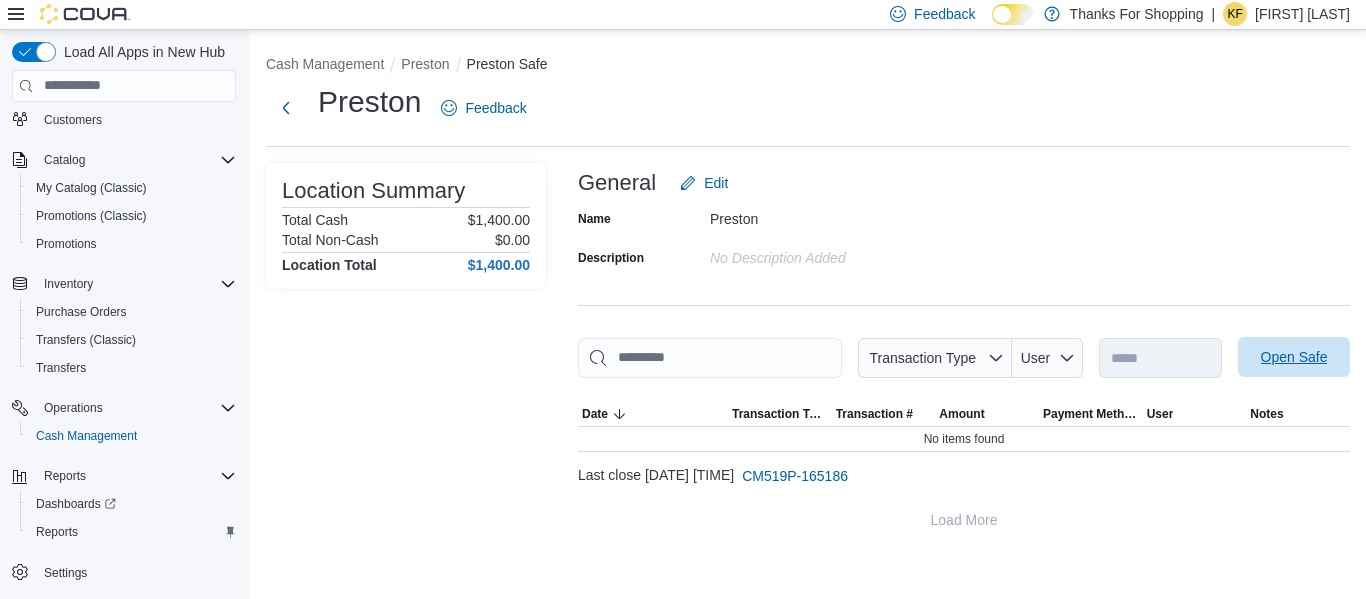 click on "Open Safe" at bounding box center (1294, 357) 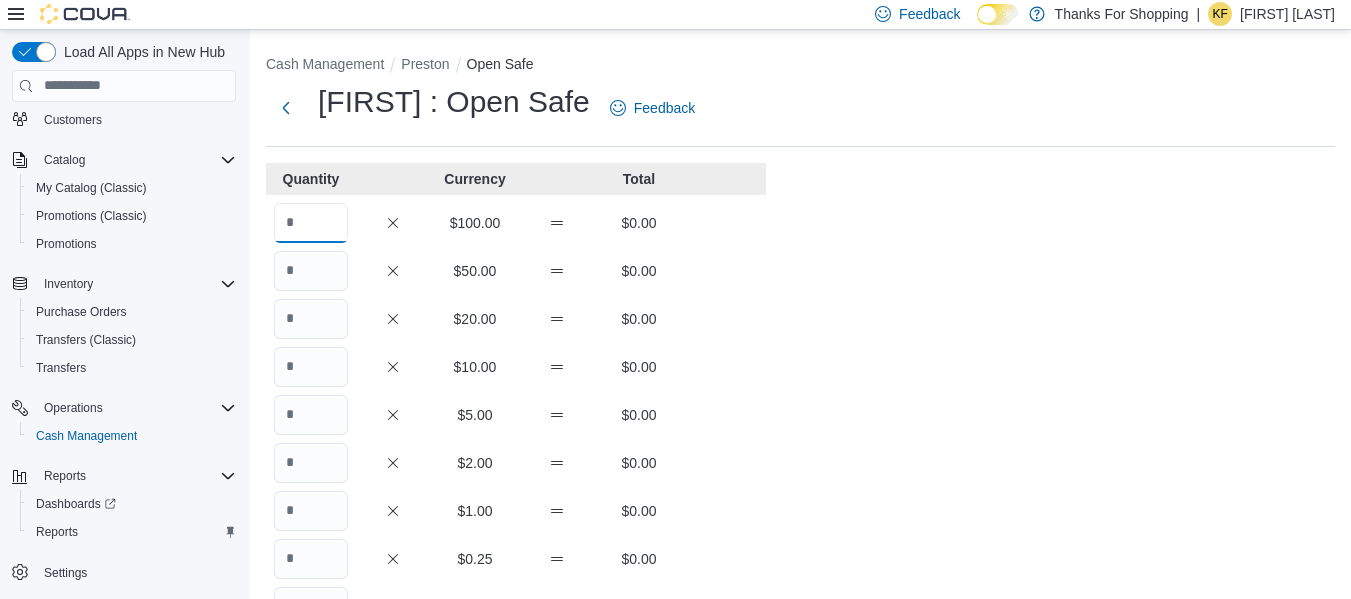 click at bounding box center (311, 223) 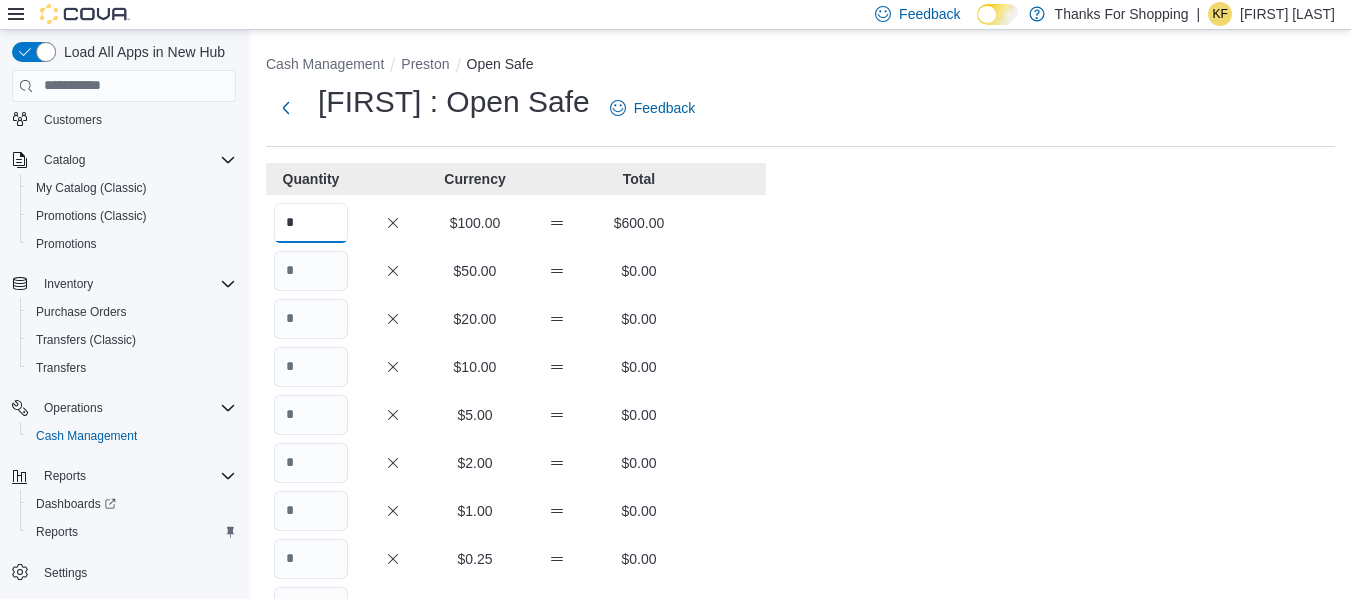type on "*" 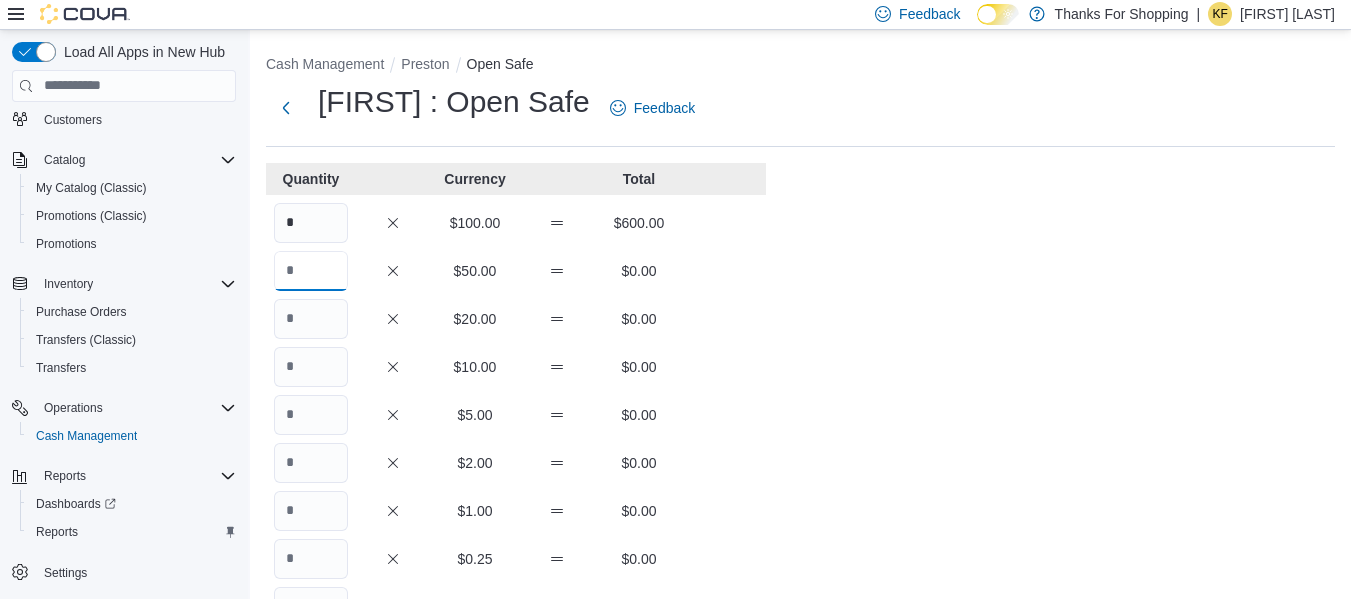 click at bounding box center (311, 271) 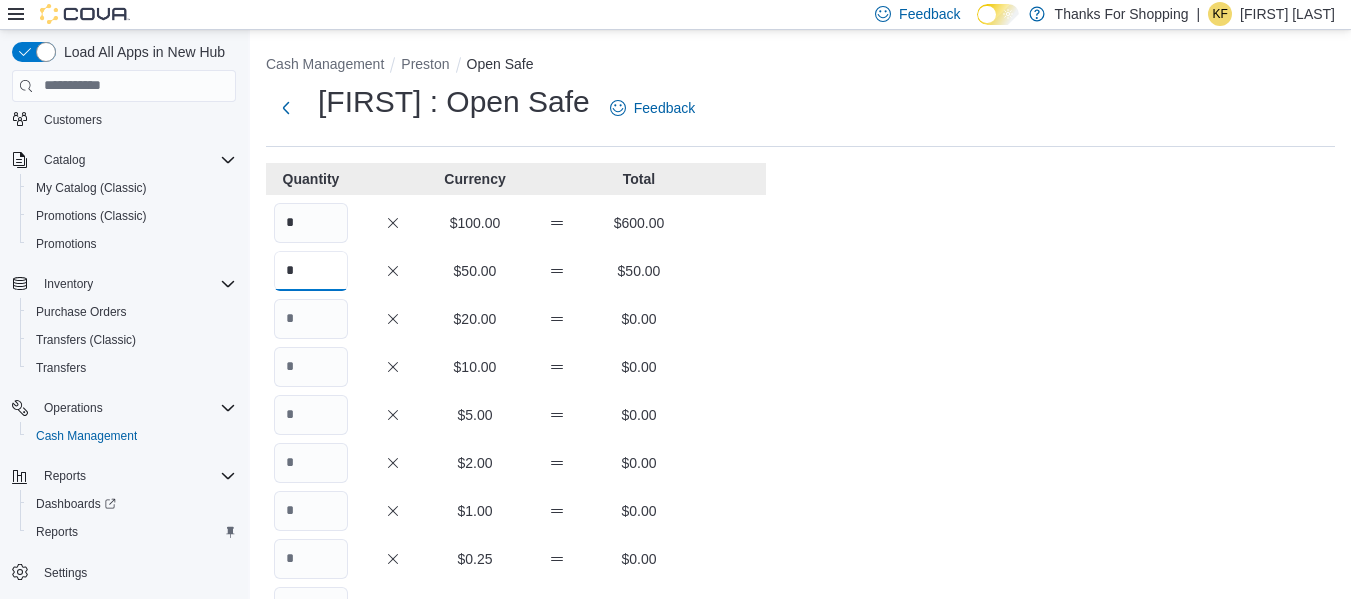 type on "*" 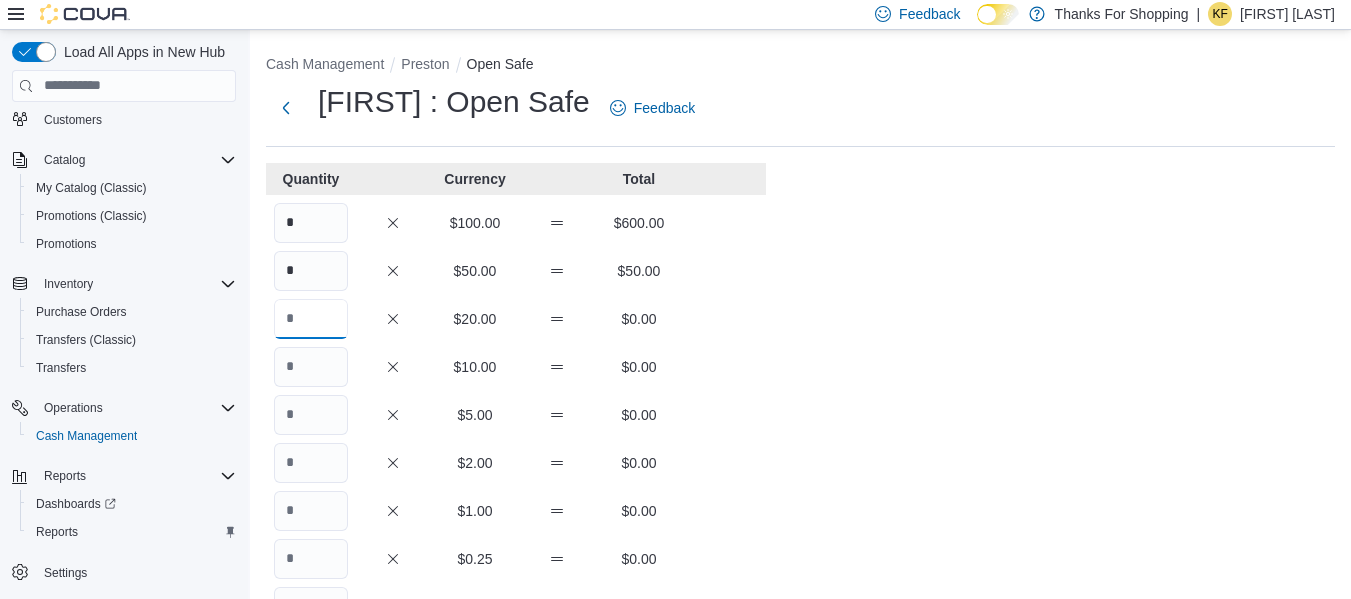 click at bounding box center [311, 319] 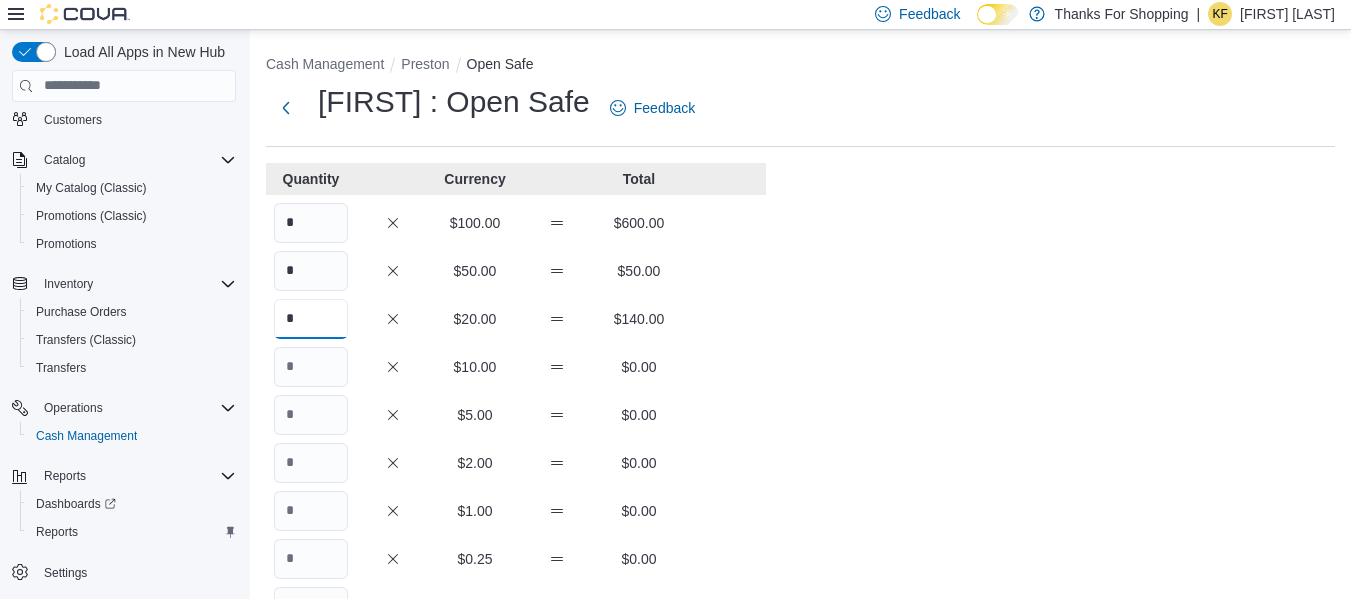 type on "*" 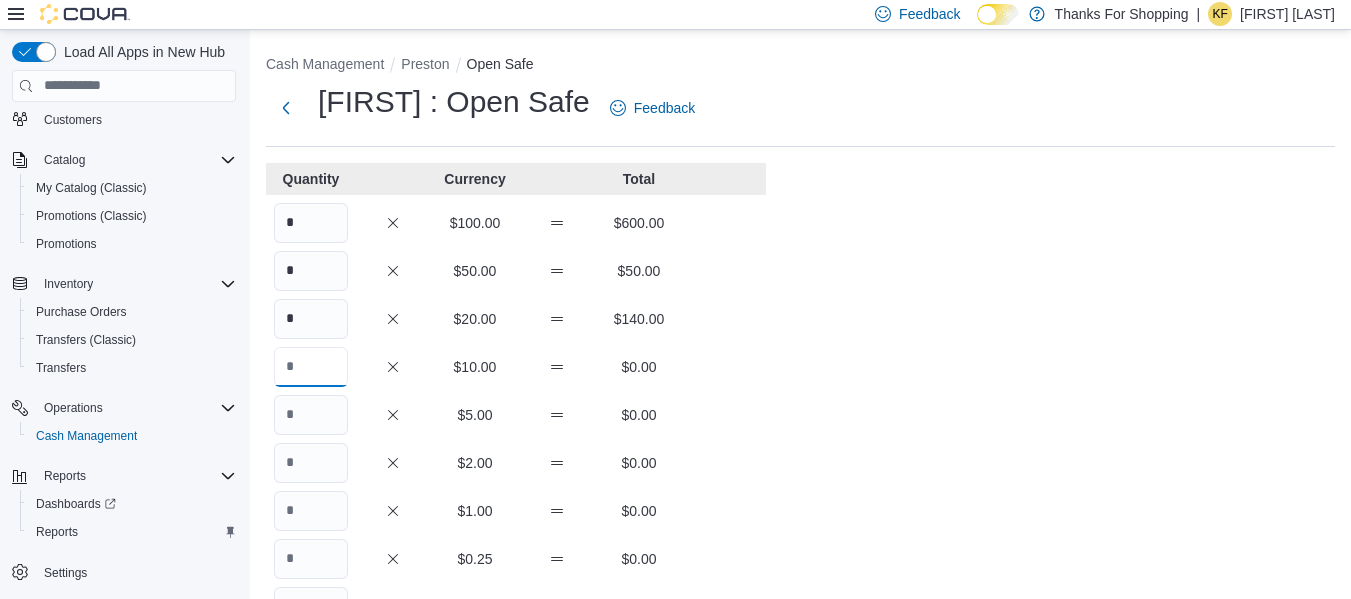 click at bounding box center [311, 367] 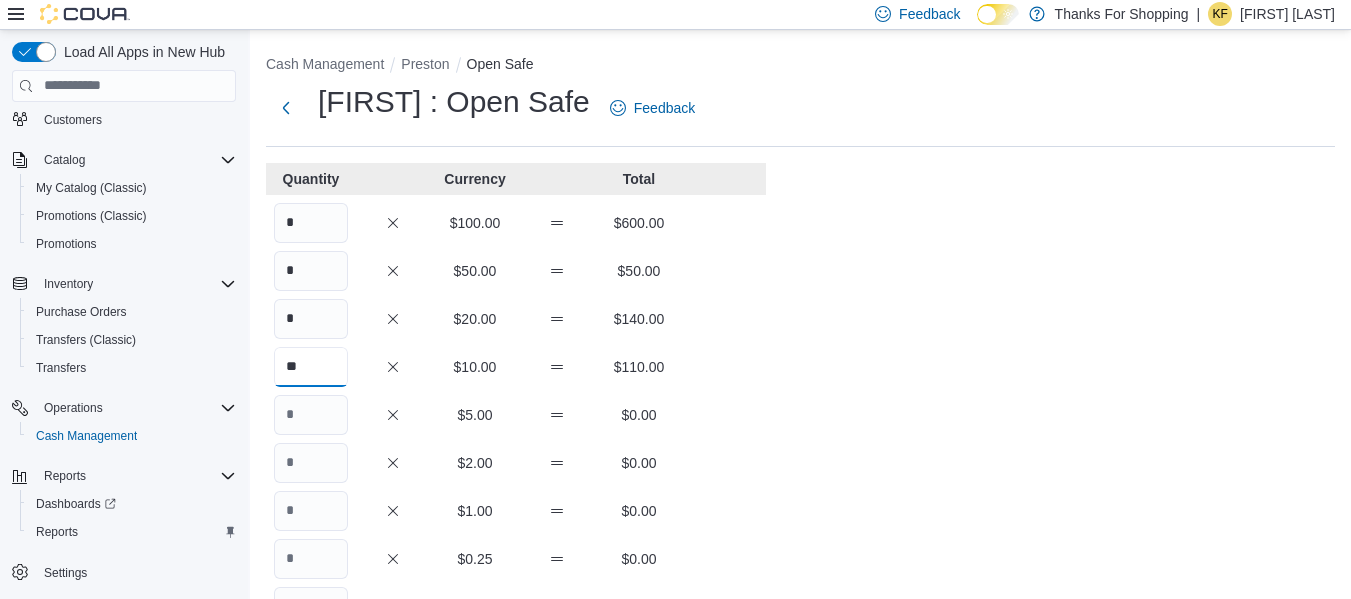 type on "**" 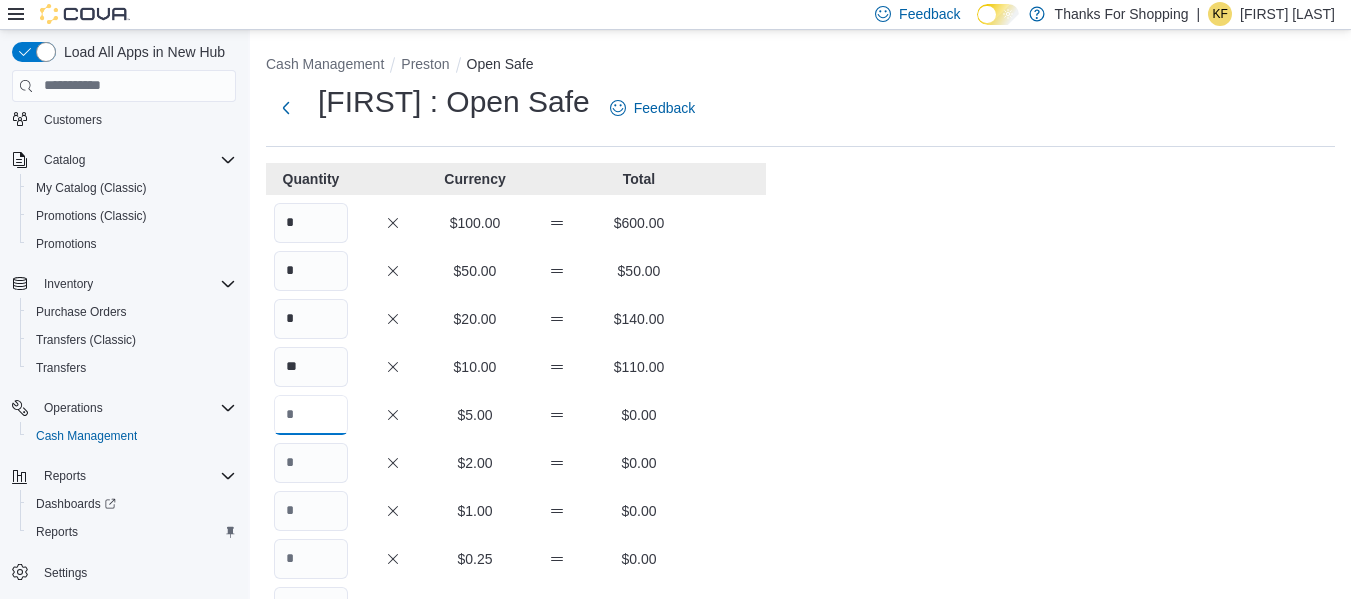 click at bounding box center (311, 415) 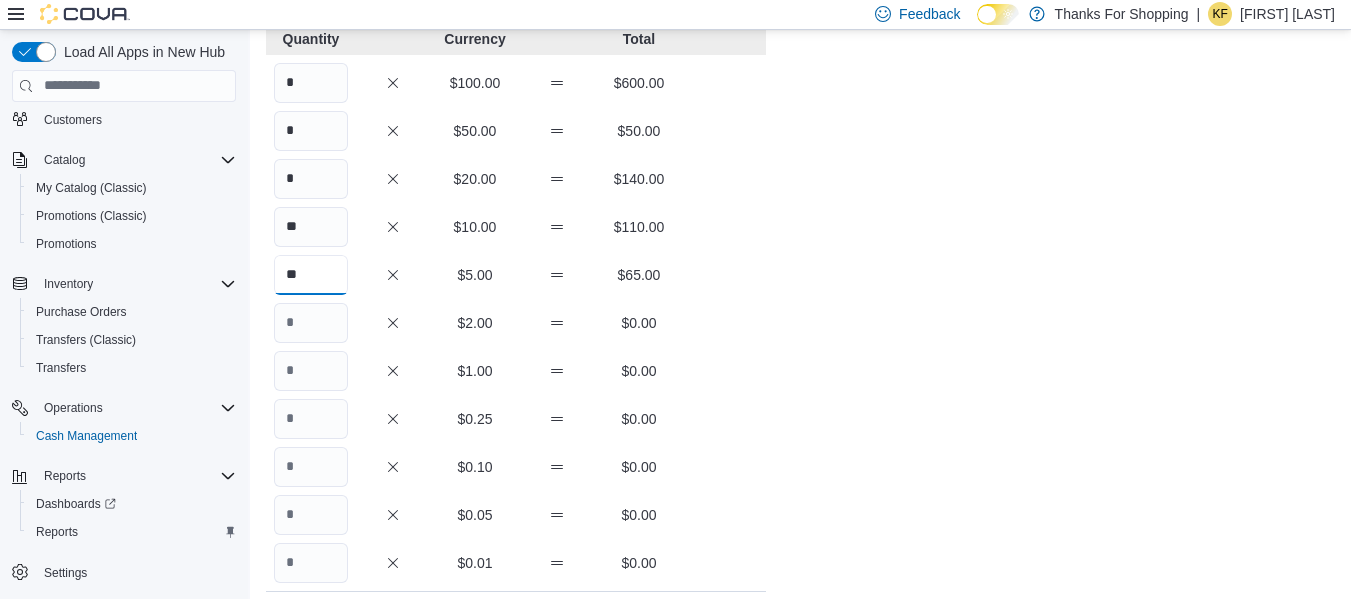 scroll, scrollTop: 300, scrollLeft: 0, axis: vertical 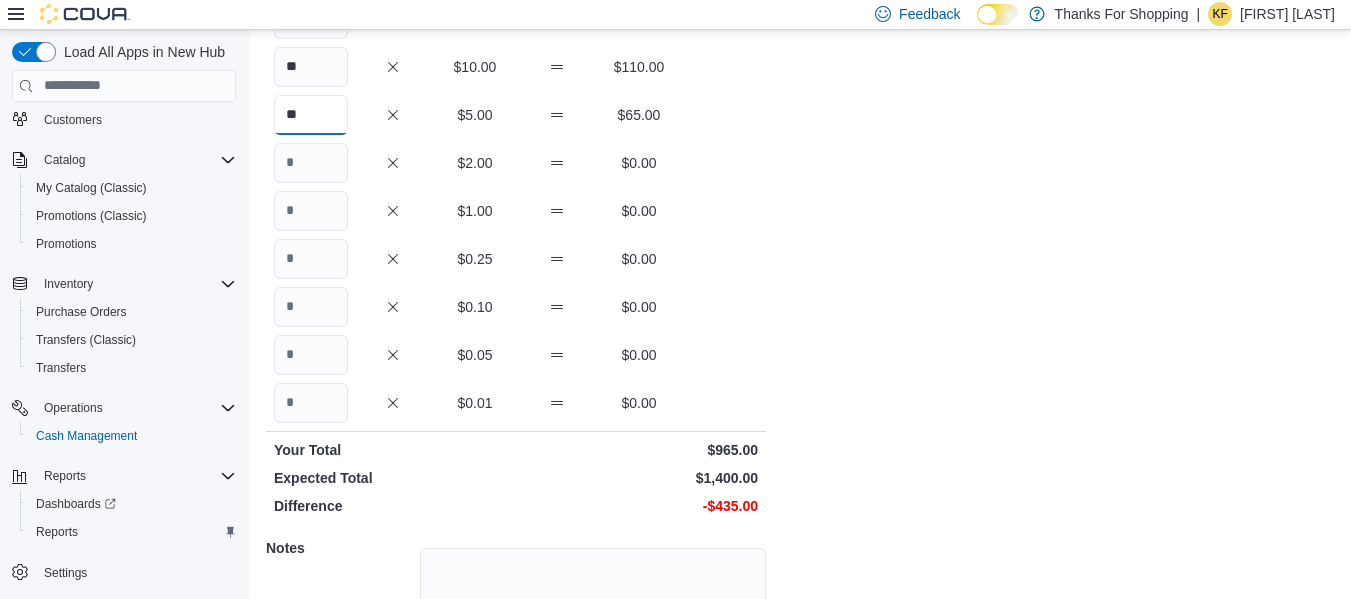 type on "**" 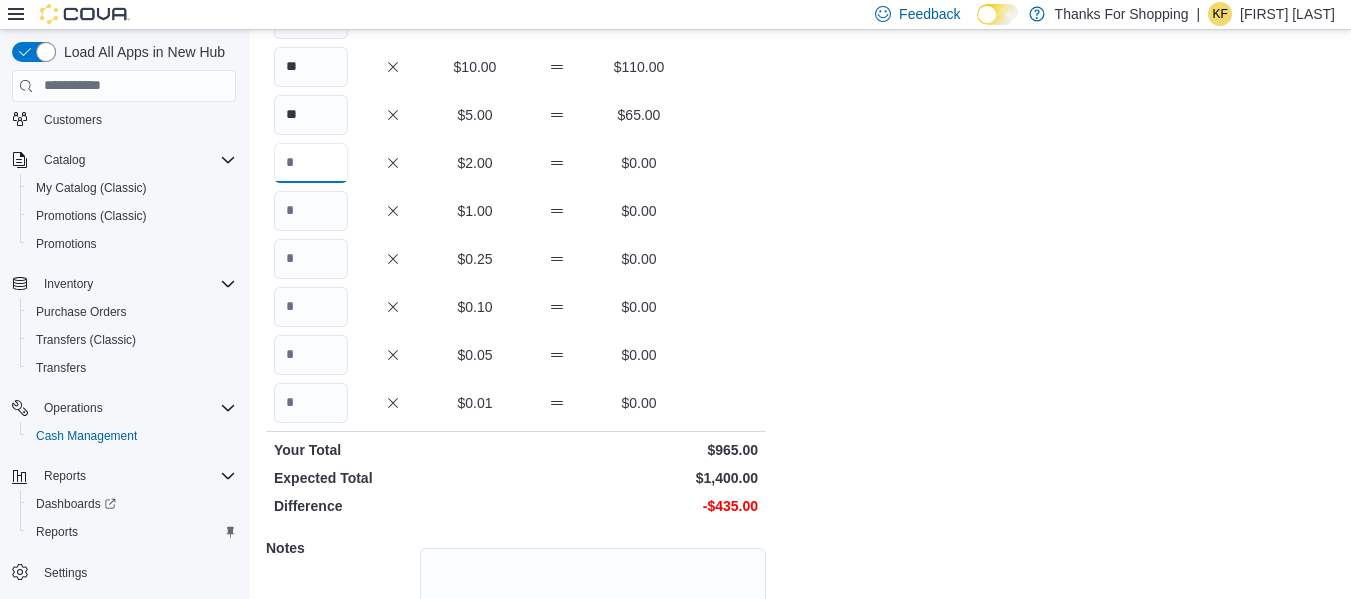 click at bounding box center [311, 163] 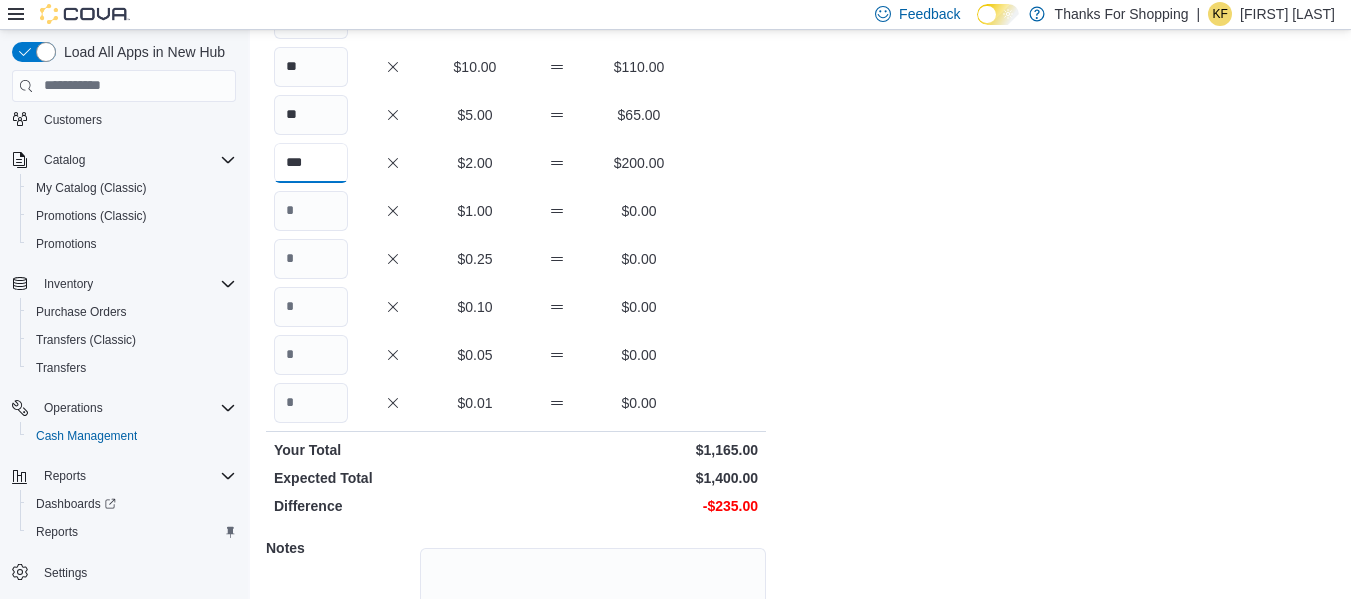 type on "***" 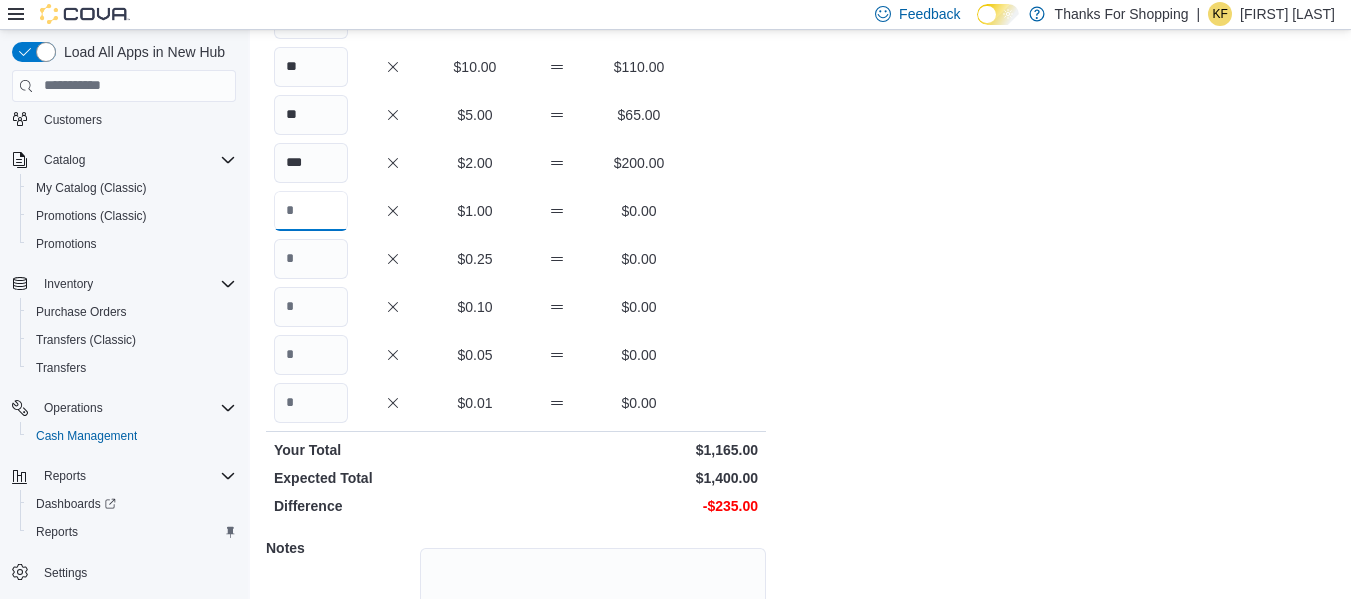 click at bounding box center [311, 211] 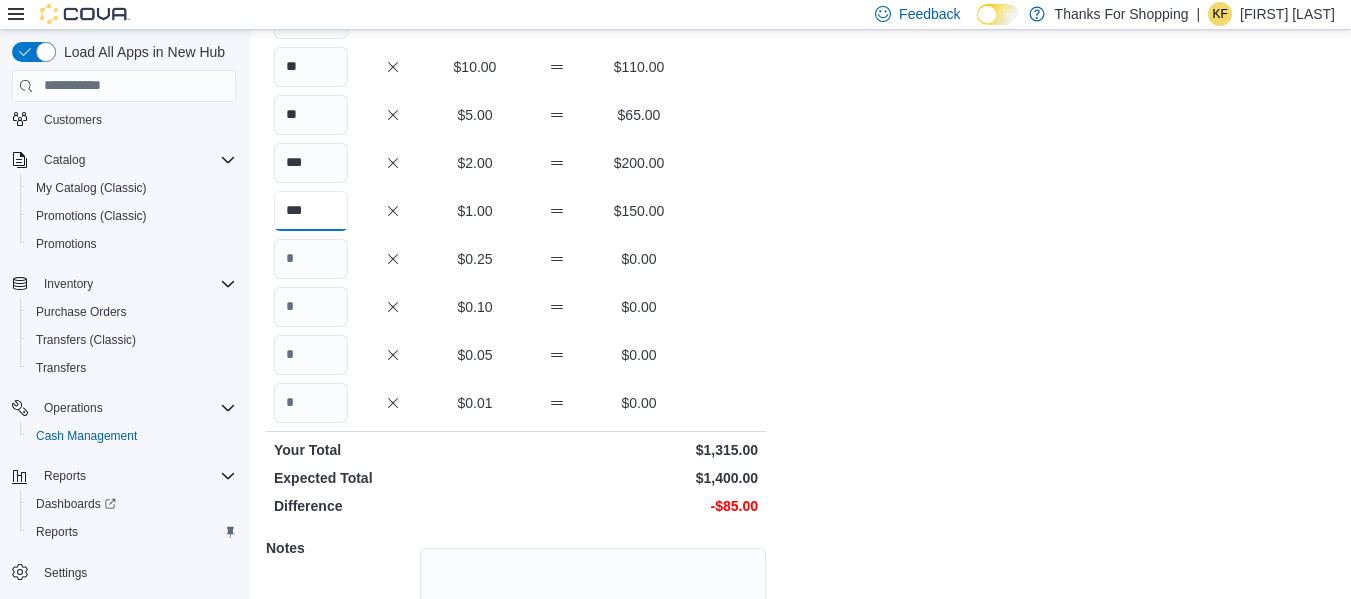 type on "***" 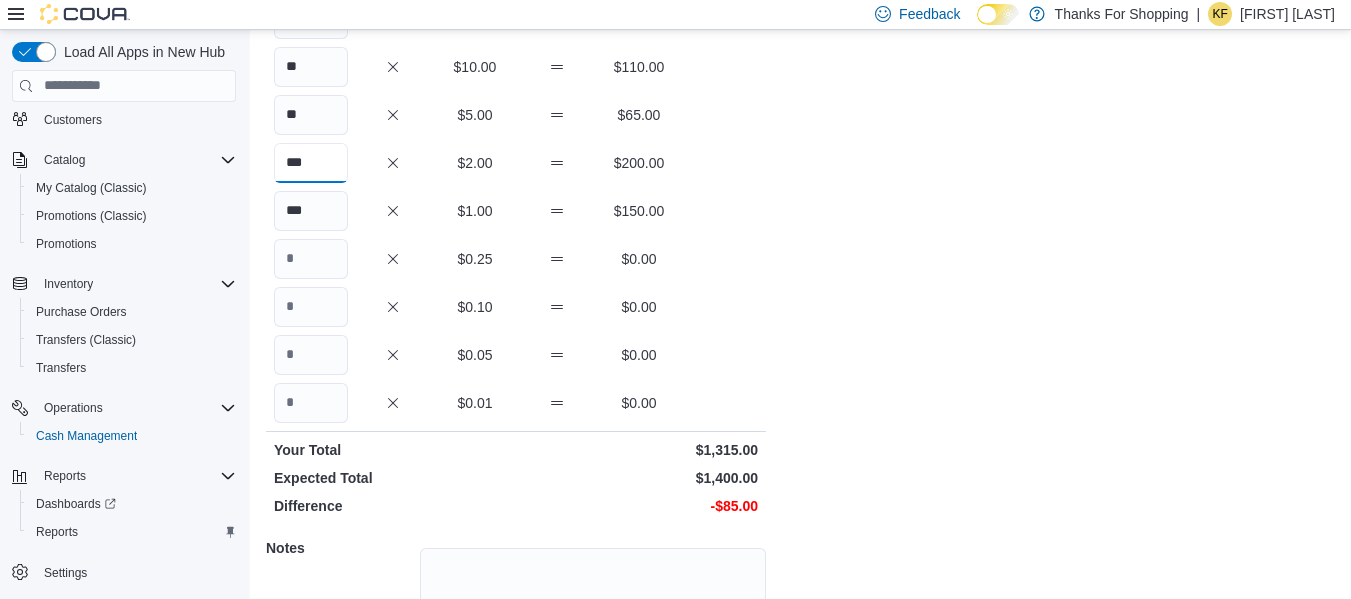 click on "***" at bounding box center (311, 163) 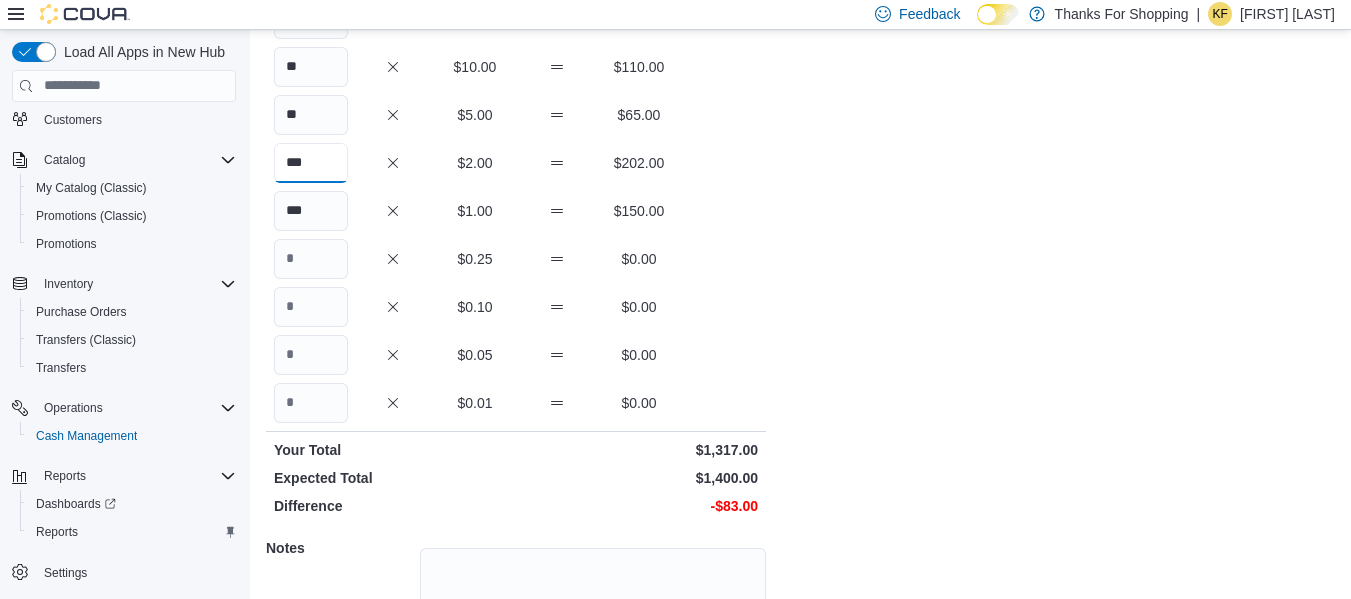 type on "***" 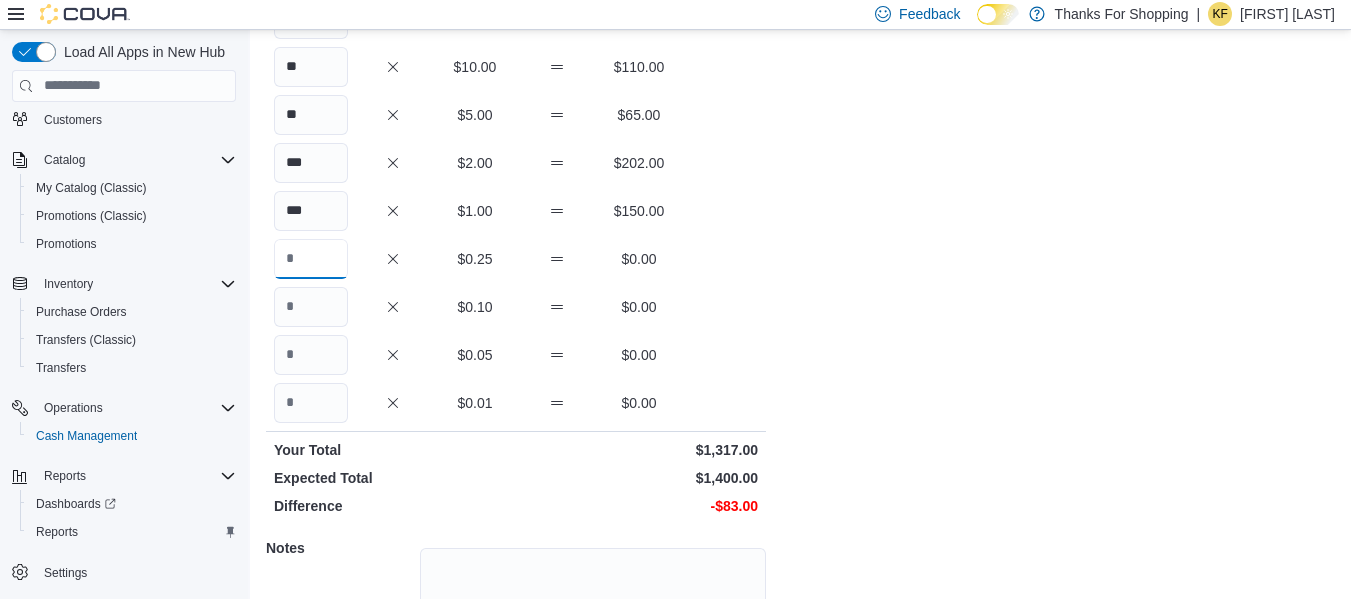 click at bounding box center [311, 259] 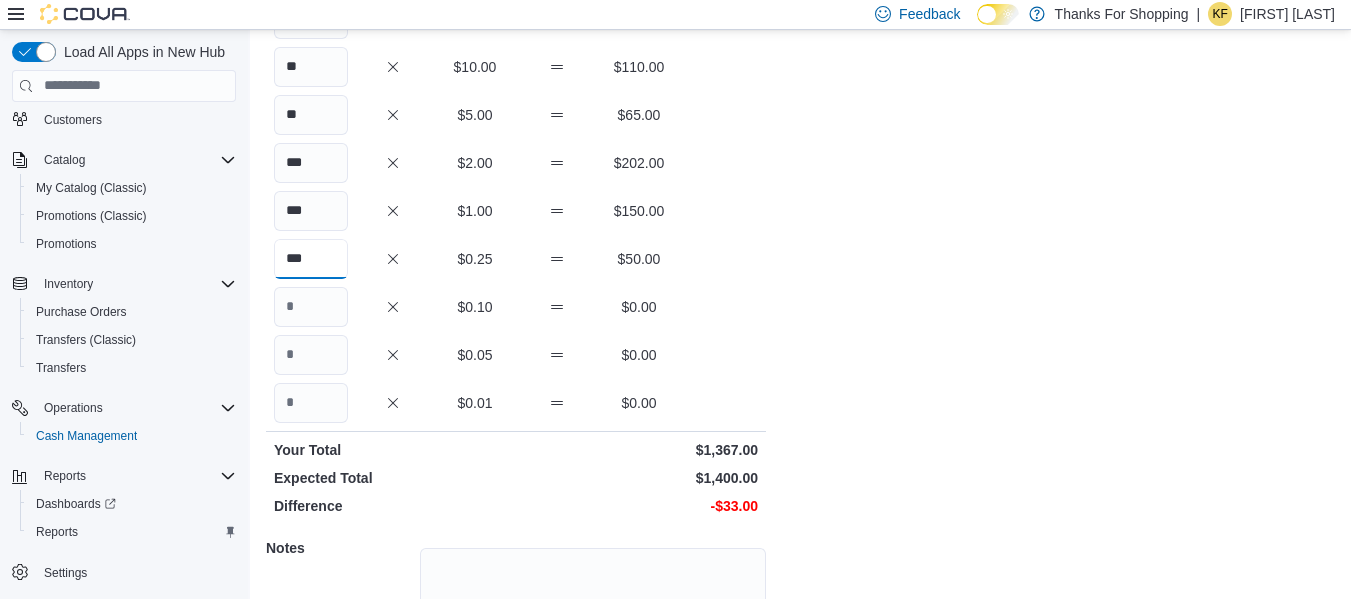 type on "***" 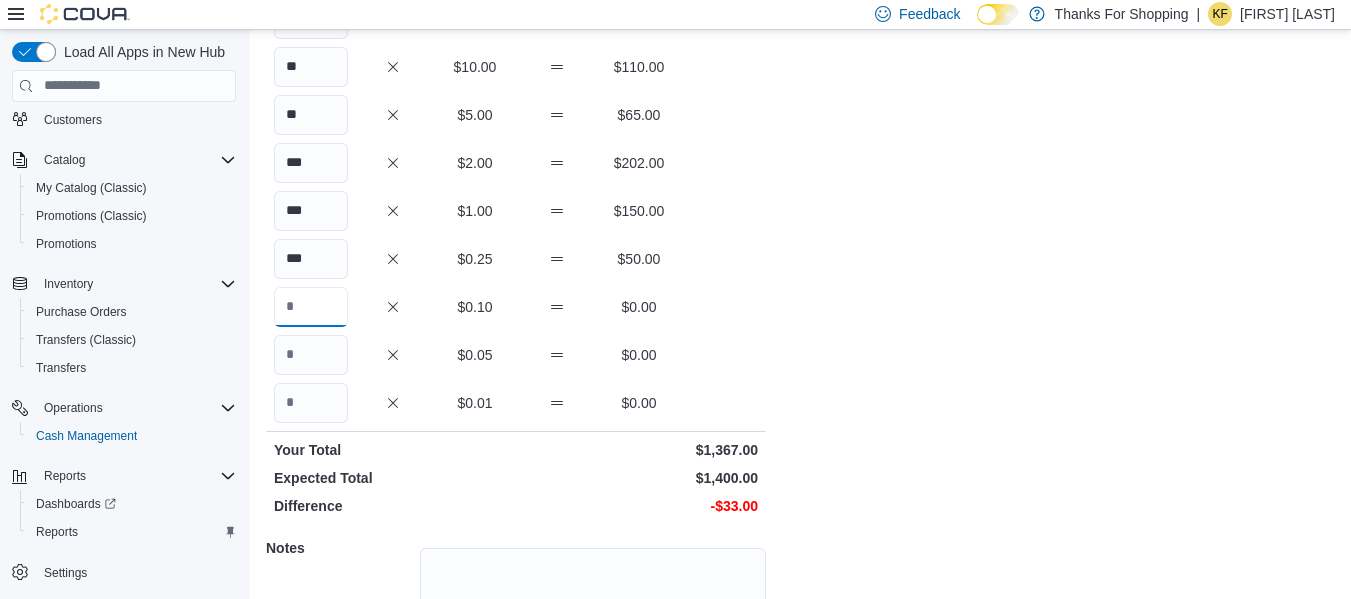 click at bounding box center (311, 307) 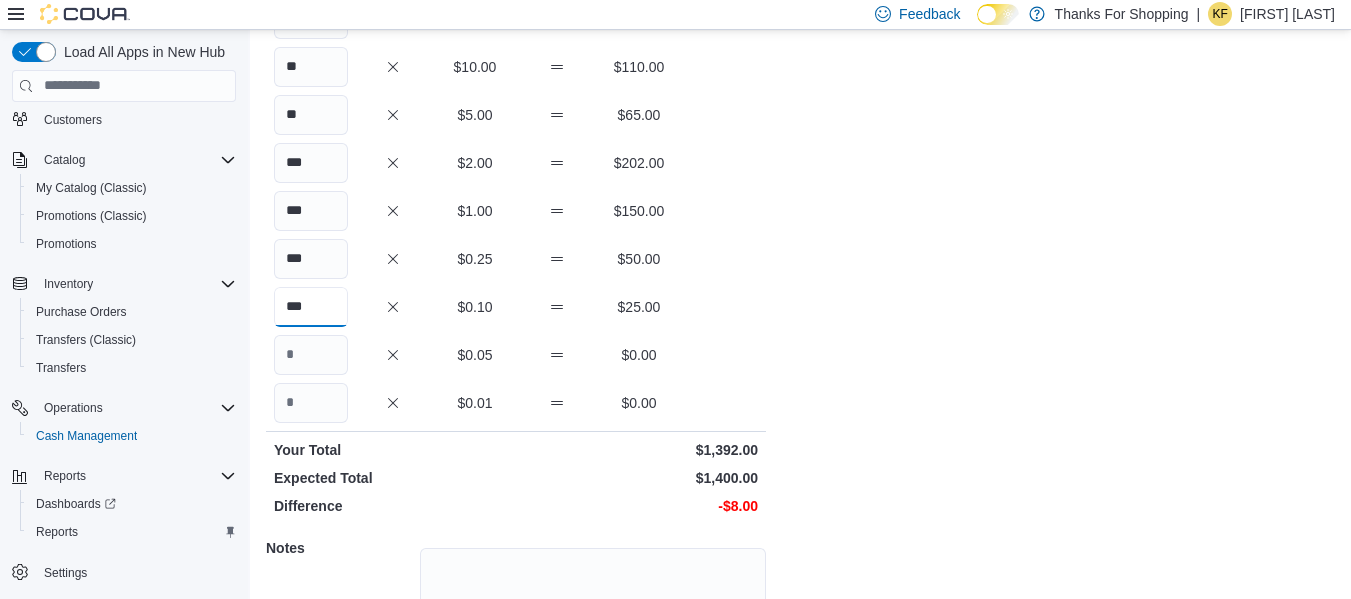 type on "***" 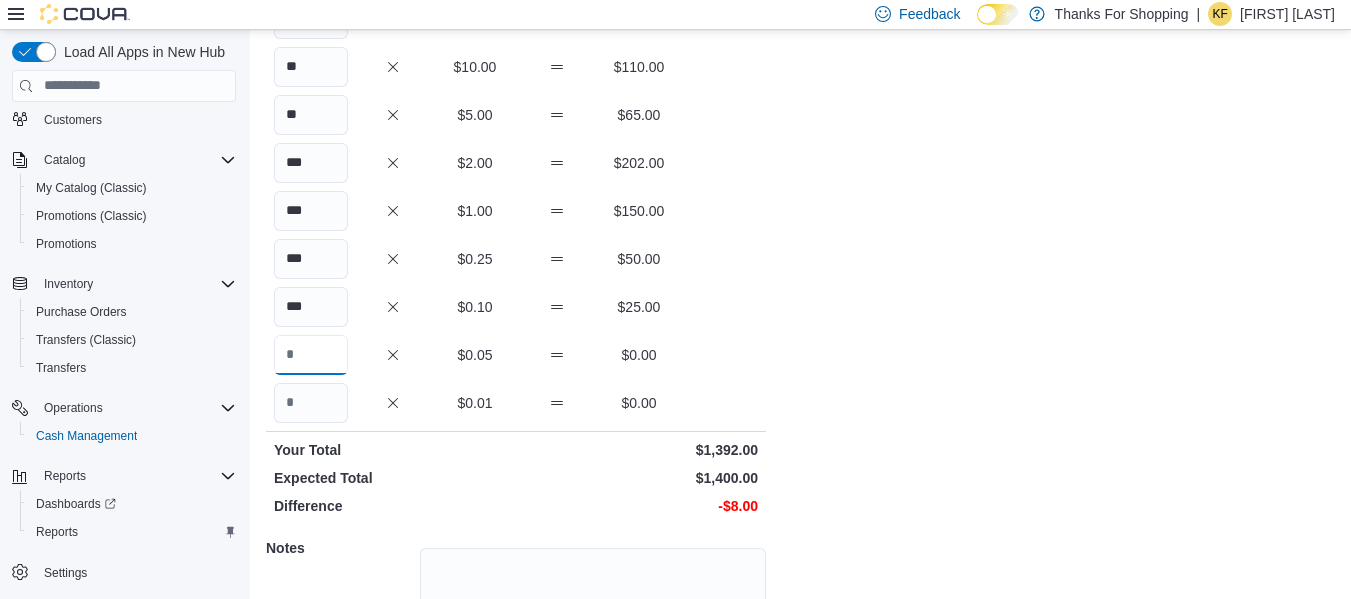 click at bounding box center (311, 355) 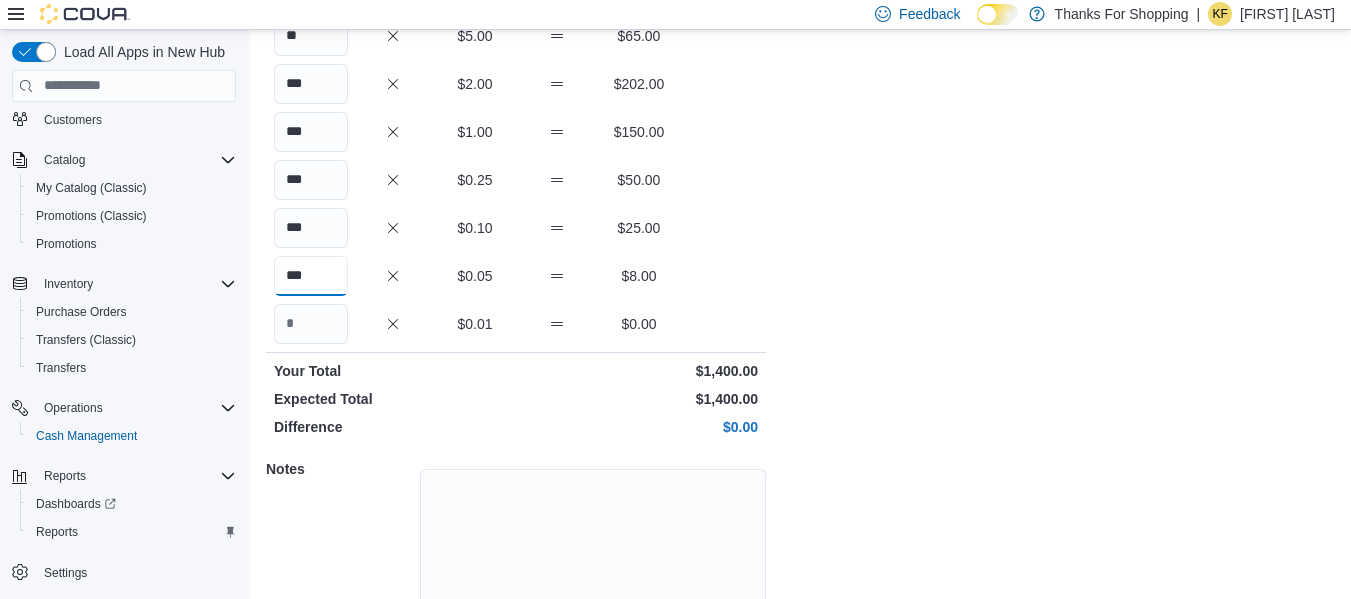 scroll, scrollTop: 474, scrollLeft: 0, axis: vertical 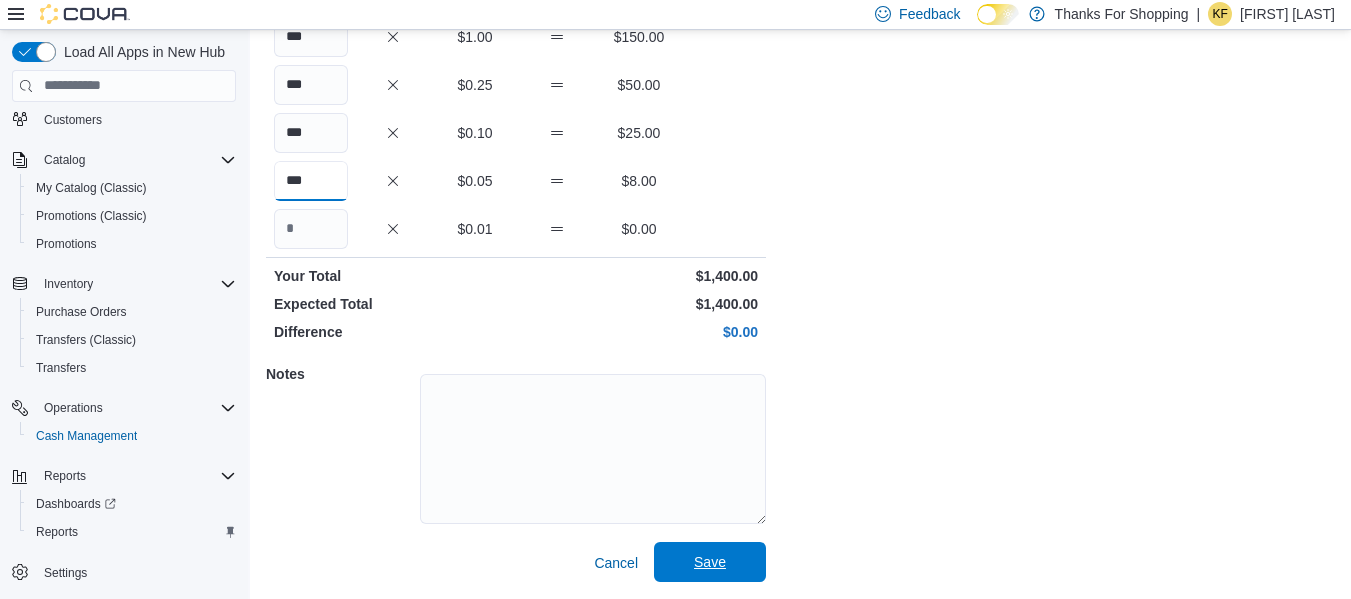 type on "***" 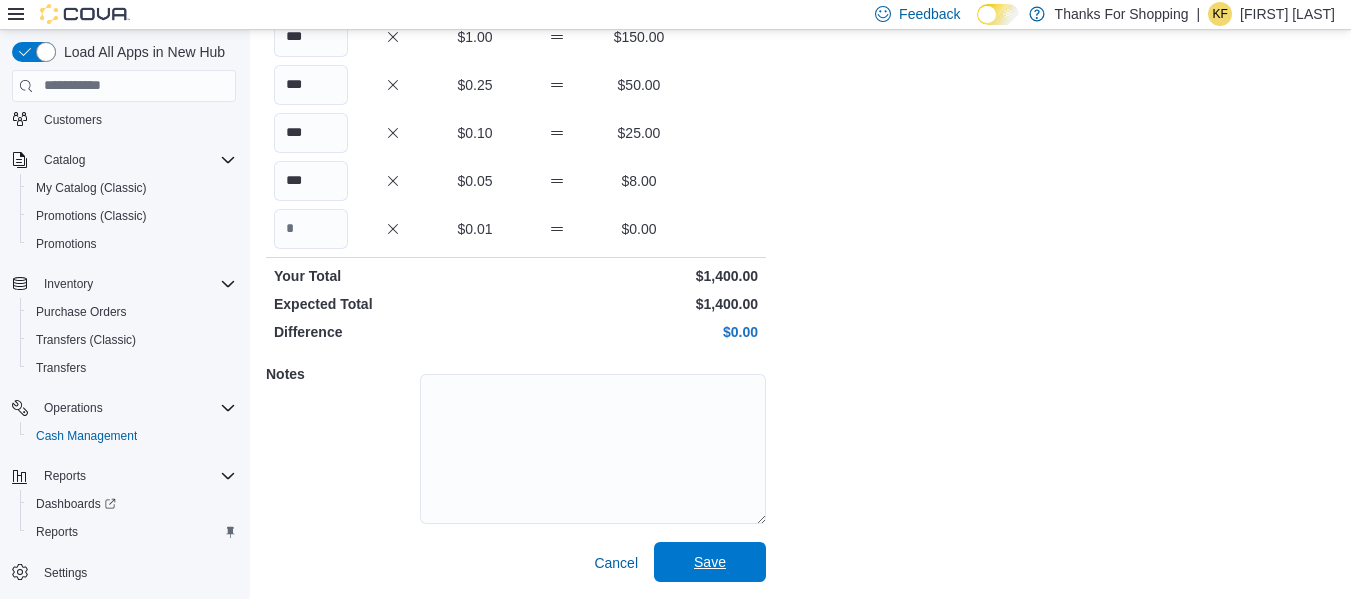 click on "Save" at bounding box center [710, 562] 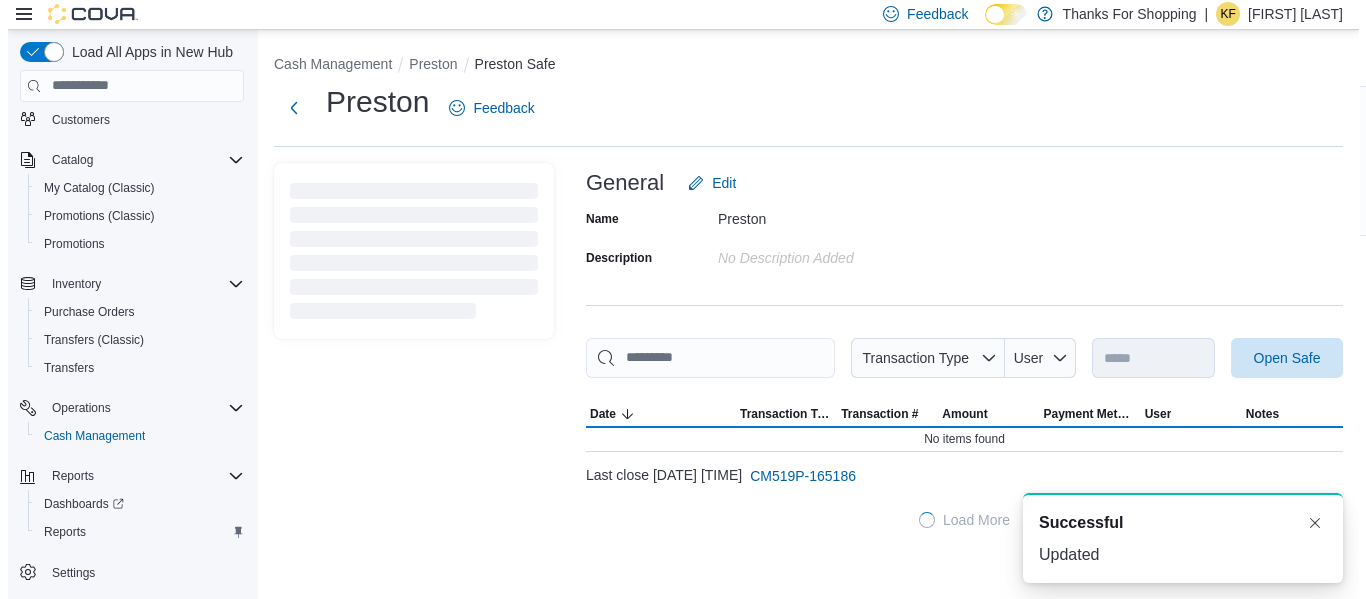 scroll, scrollTop: 0, scrollLeft: 0, axis: both 